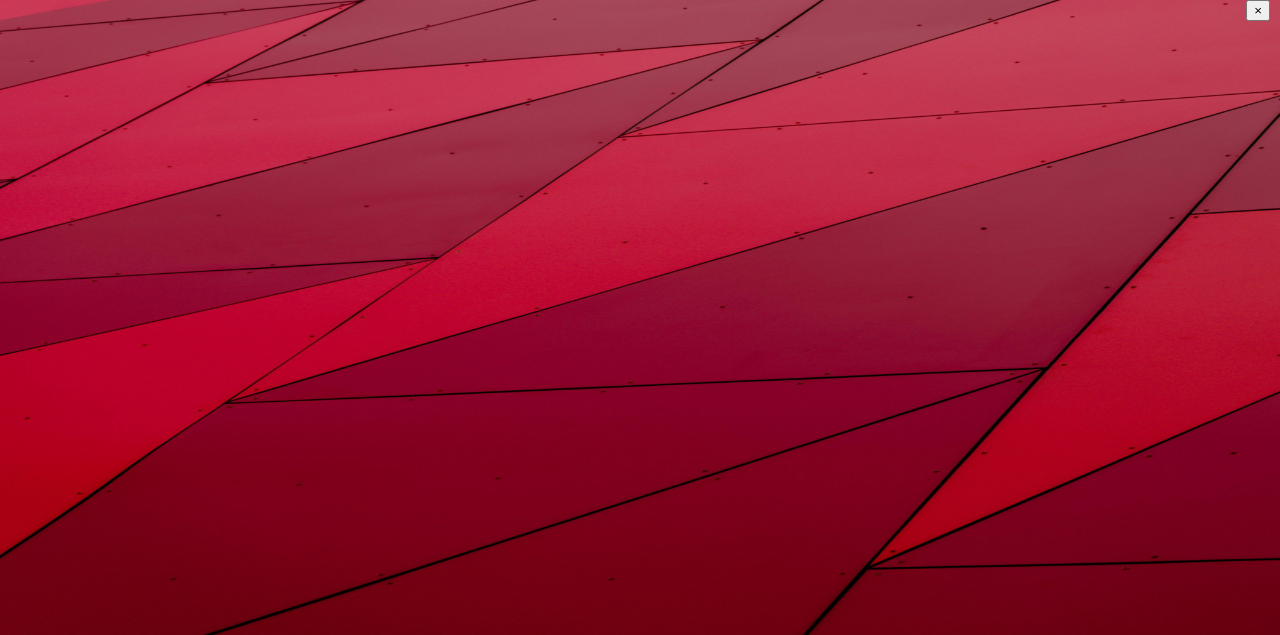 scroll, scrollTop: 0, scrollLeft: 0, axis: both 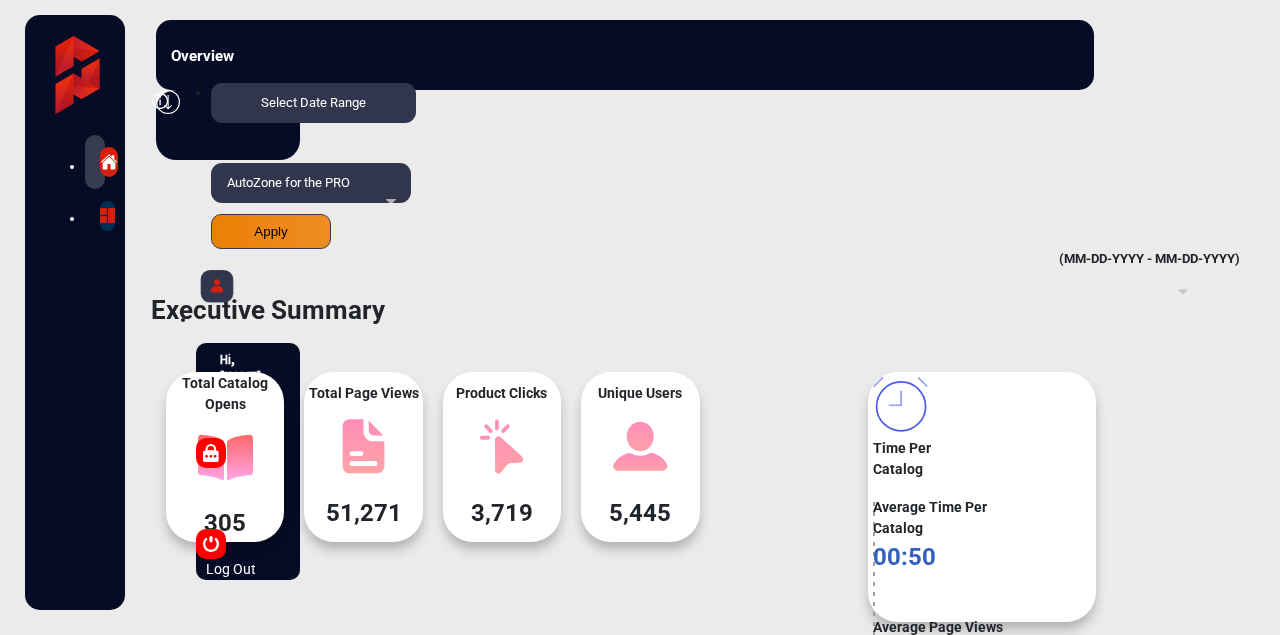 click on "AutoZone for the PRO" at bounding box center (288, 182) 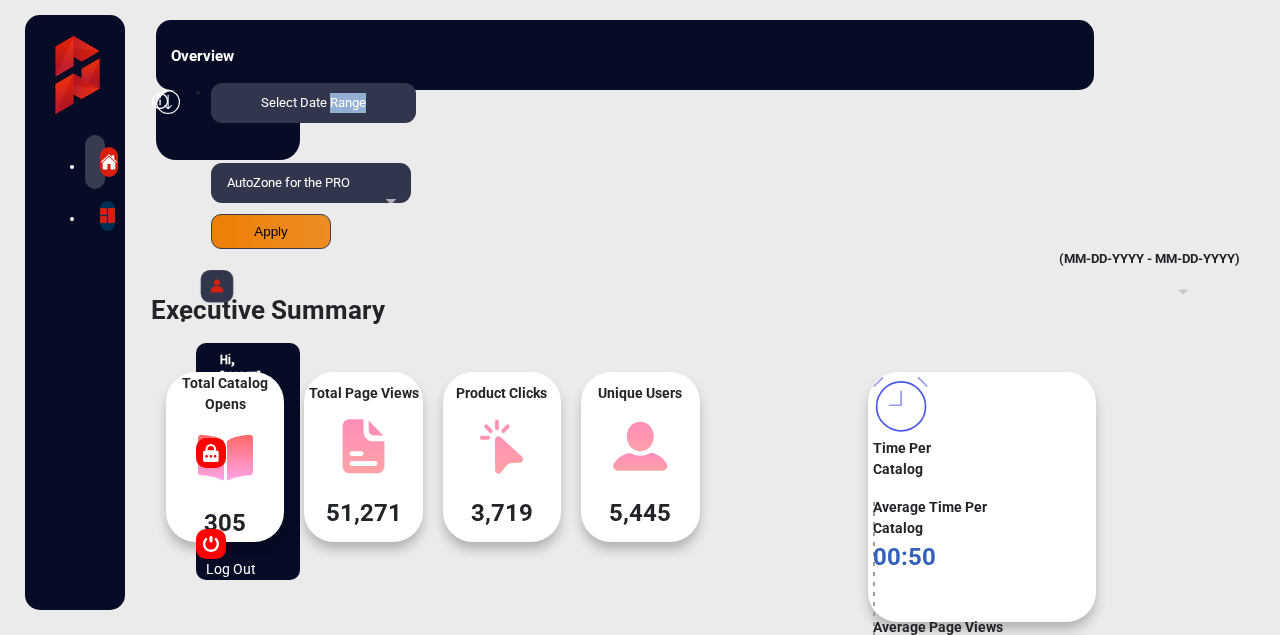 click on "Select Date Range" at bounding box center [313, 103] 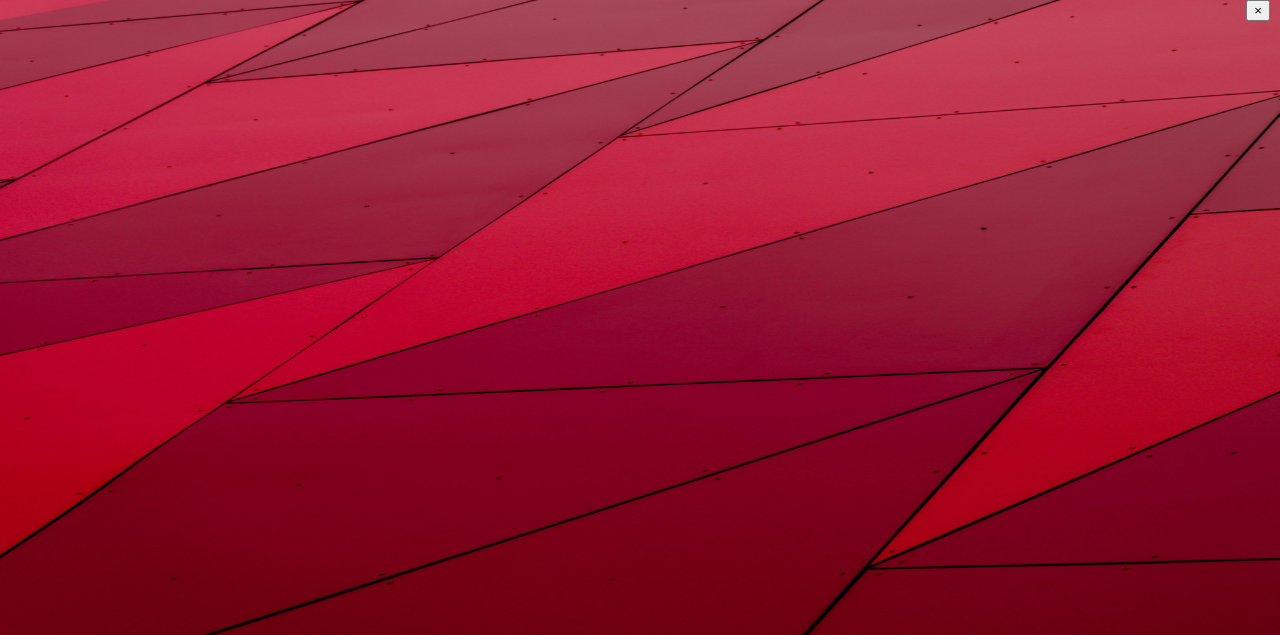 scroll, scrollTop: 0, scrollLeft: 0, axis: both 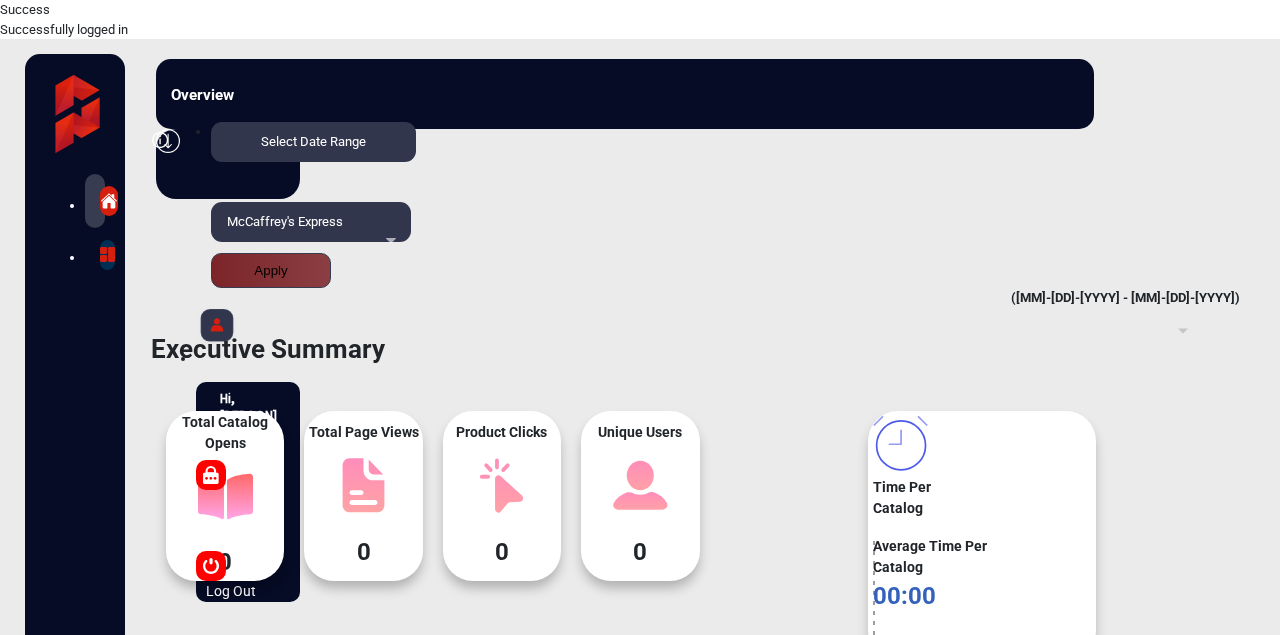 click on "Overview Reports Understand what makes your customers tick and learn how they are consuming your content. Select Date Range 06/23/2025 - 06/29/2025 Choose date McCaffrey's Express Apply falsefalse Hi, [USERNAME] Change Password Log Out" at bounding box center (708, 129) 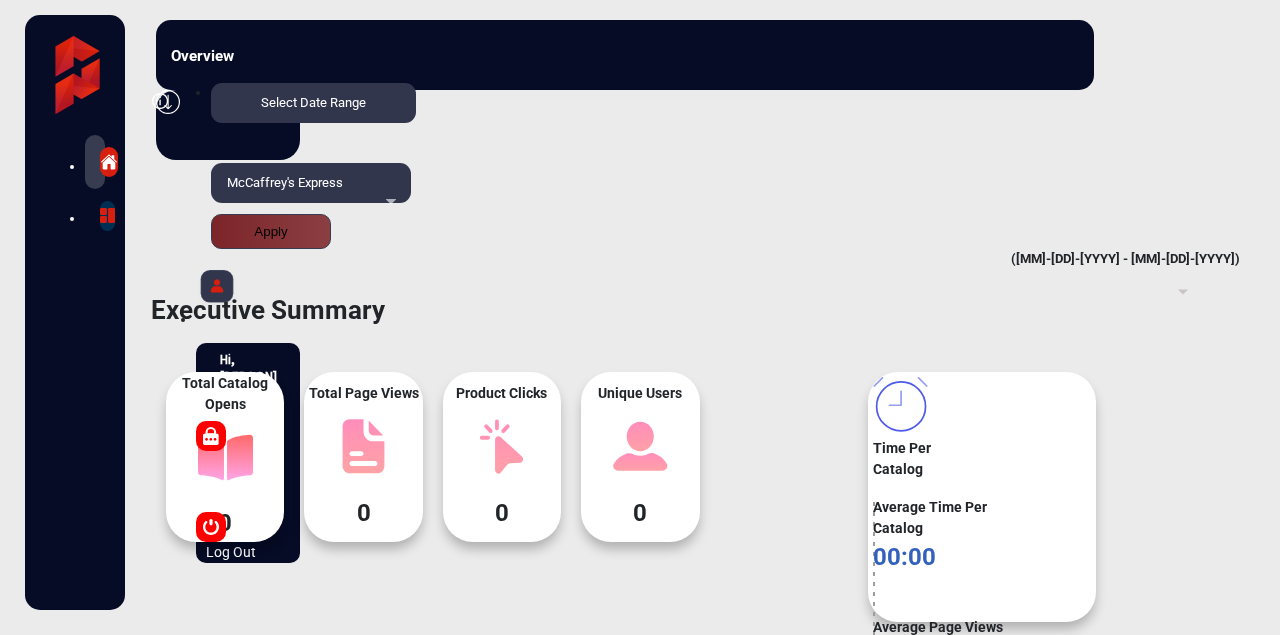 click on "Select Date Range" at bounding box center (313, 102) 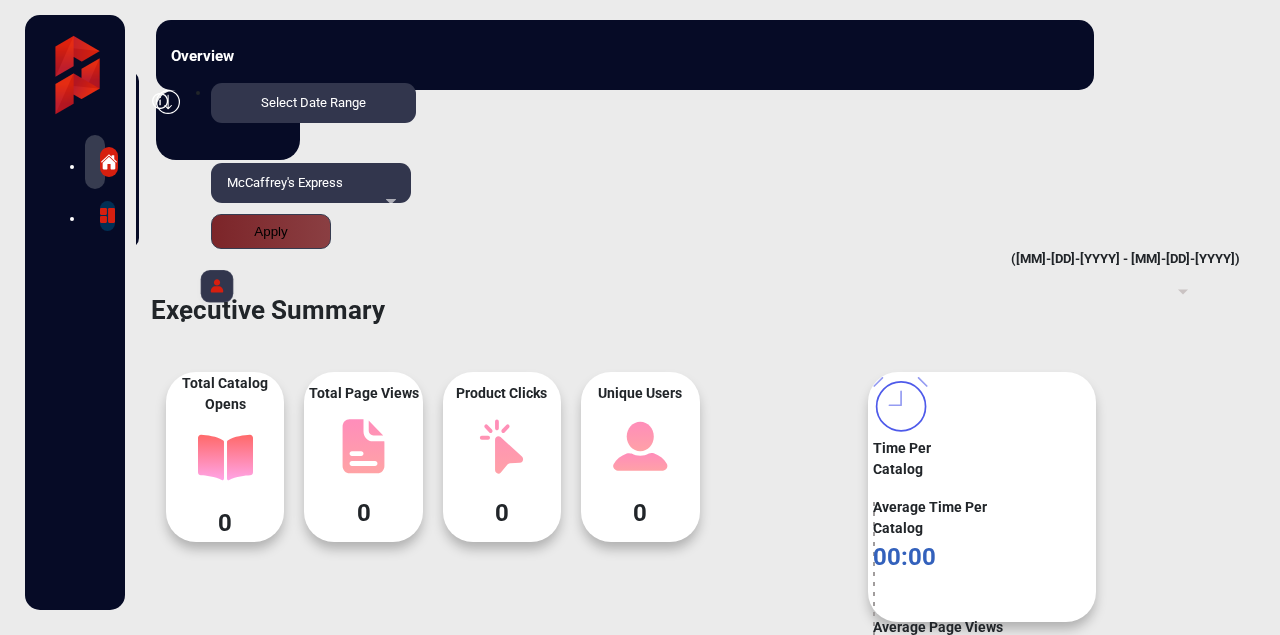click on "Log Out" at bounding box center (53, 212) 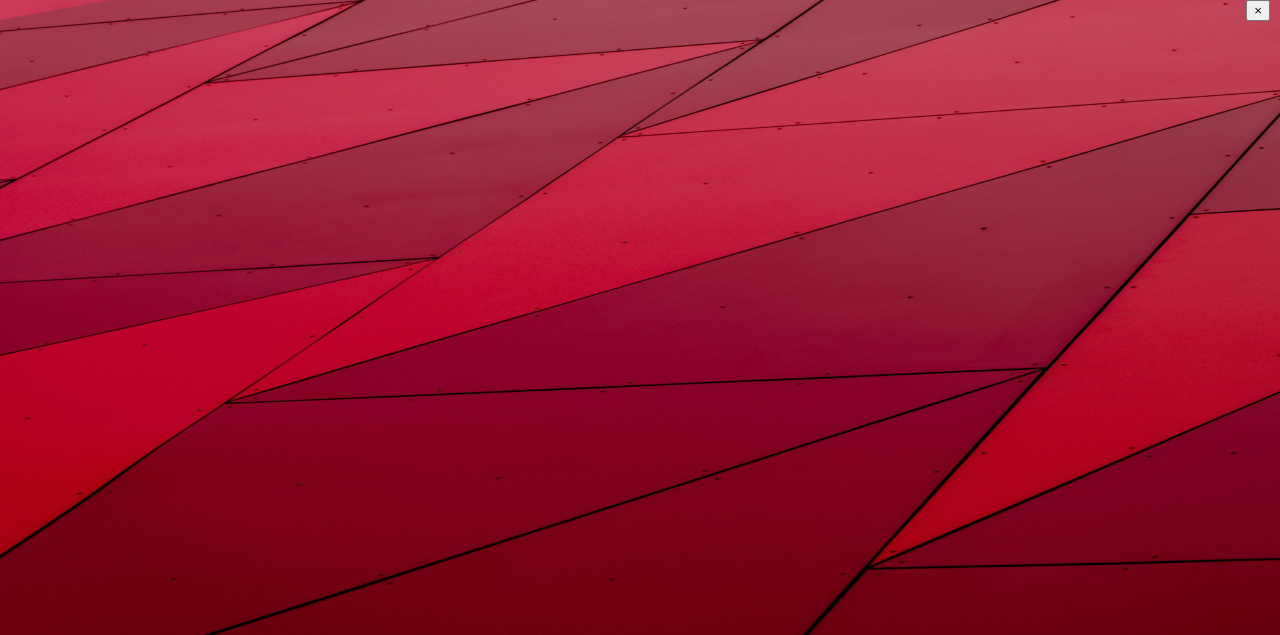 click on "[USERNAME]" at bounding box center (210, 1089) 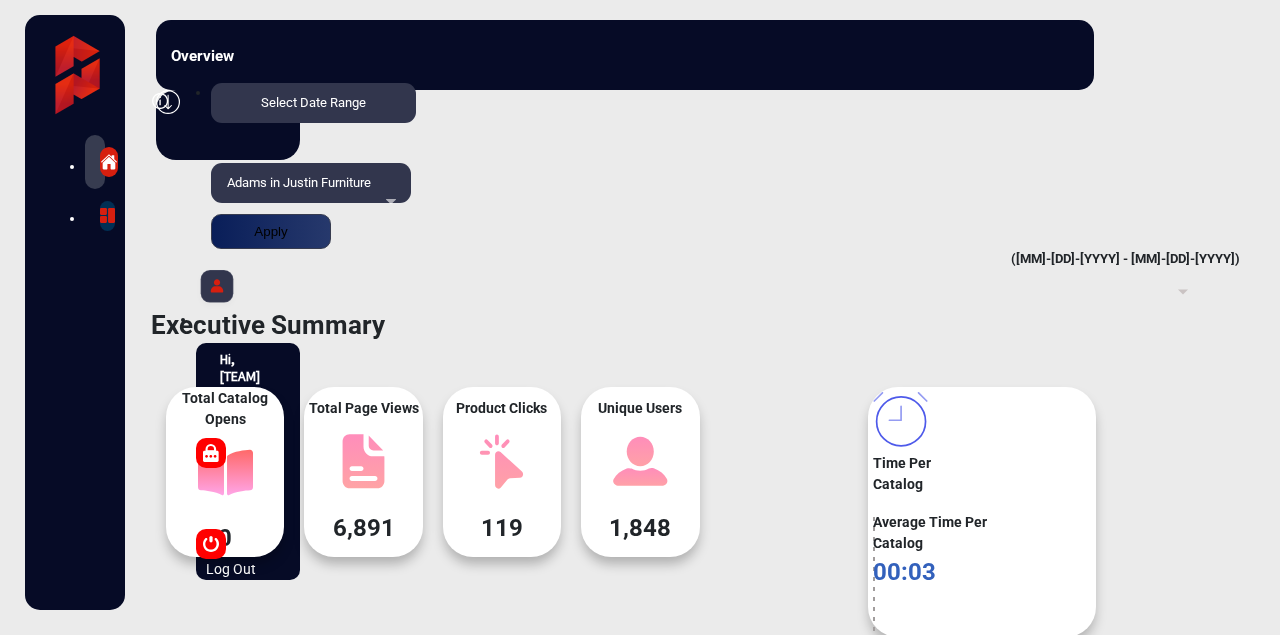 scroll, scrollTop: 15, scrollLeft: 0, axis: vertical 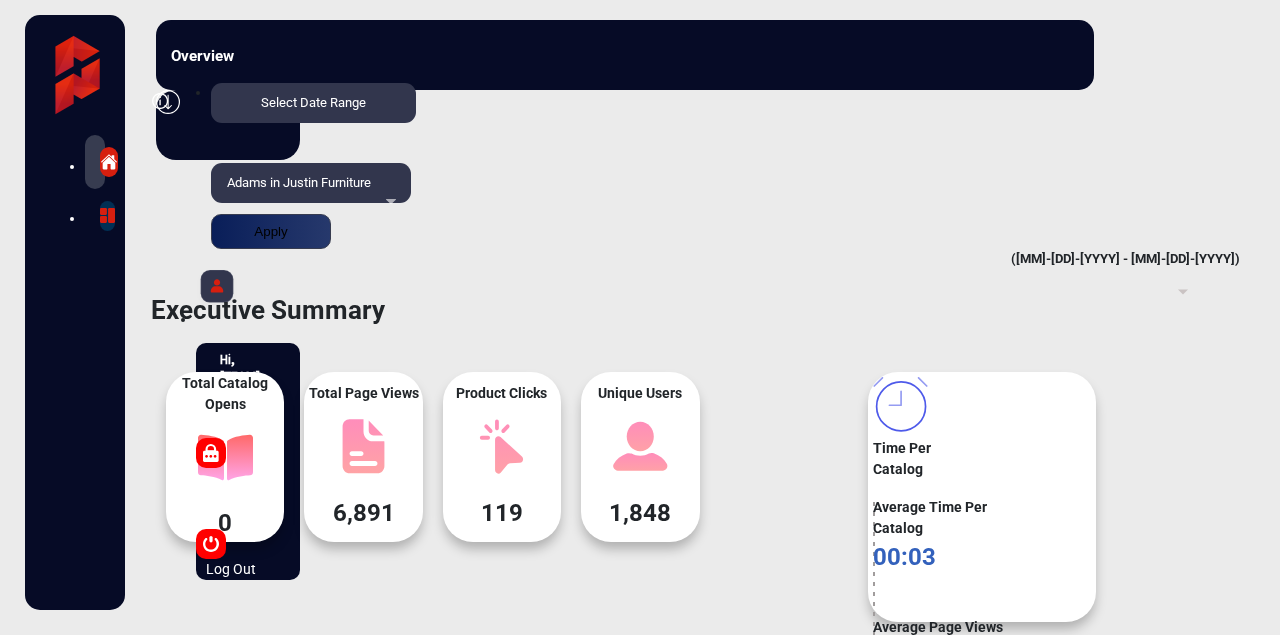 click on "Adams in Justin Furniture" at bounding box center [299, 182] 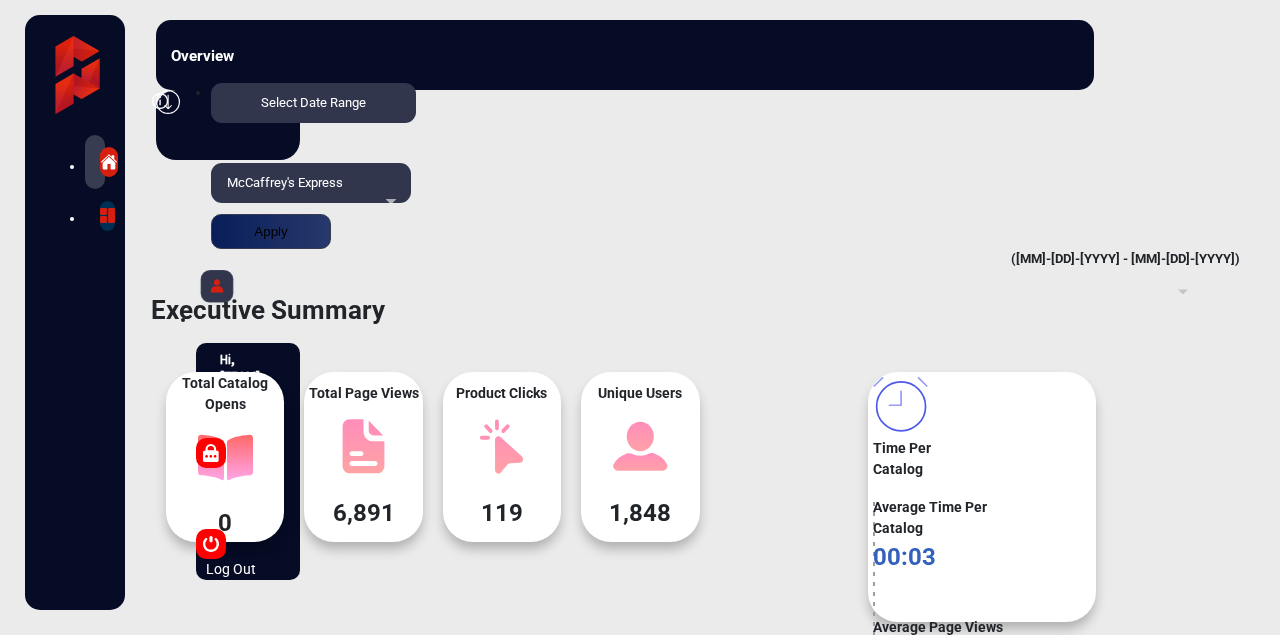 click on "Apply" at bounding box center [271, 231] 